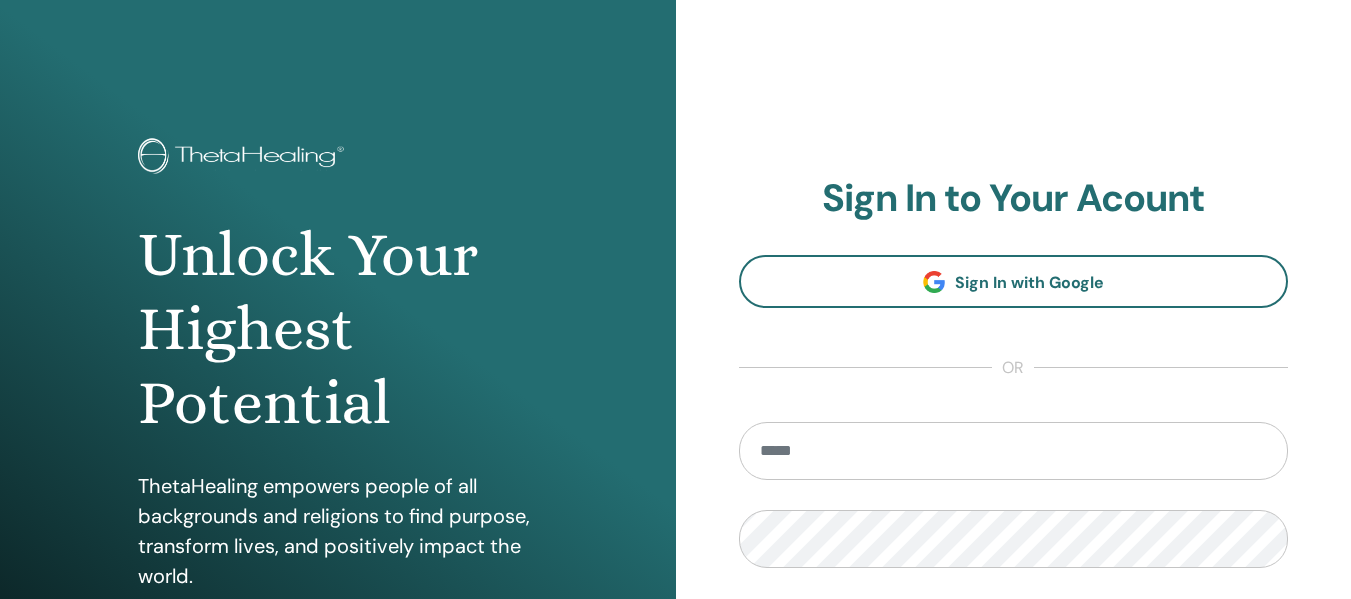 scroll, scrollTop: 18, scrollLeft: 0, axis: vertical 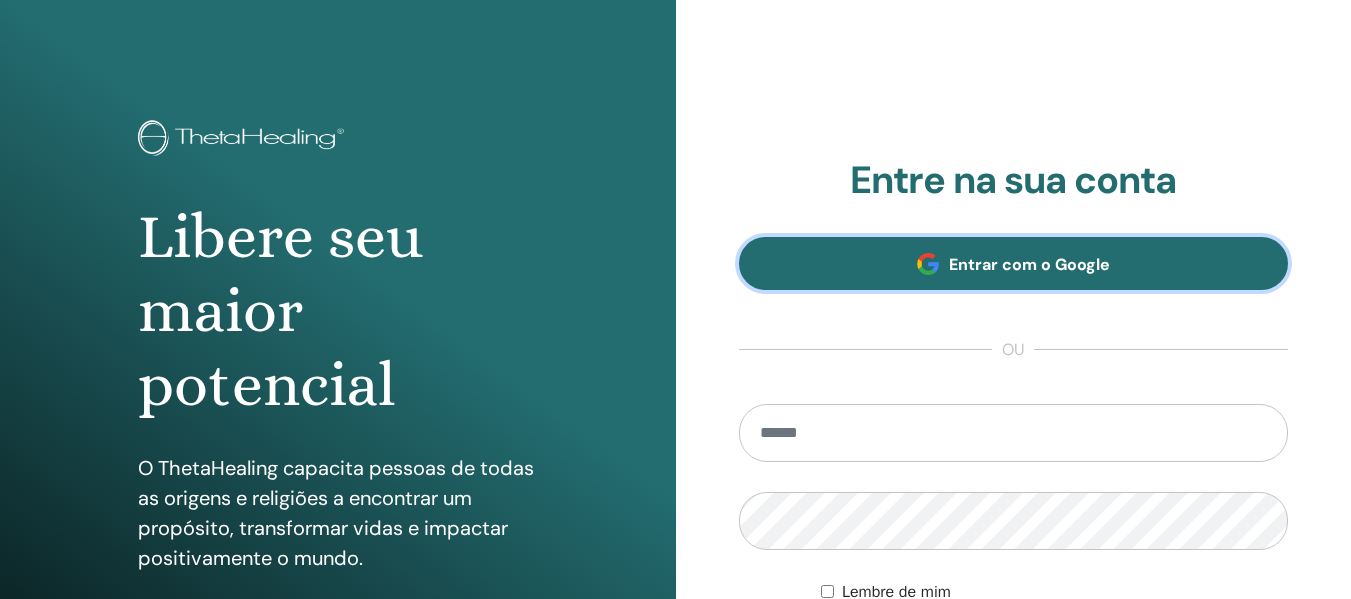 click on "Entrar com o Google" at bounding box center (1014, 263) 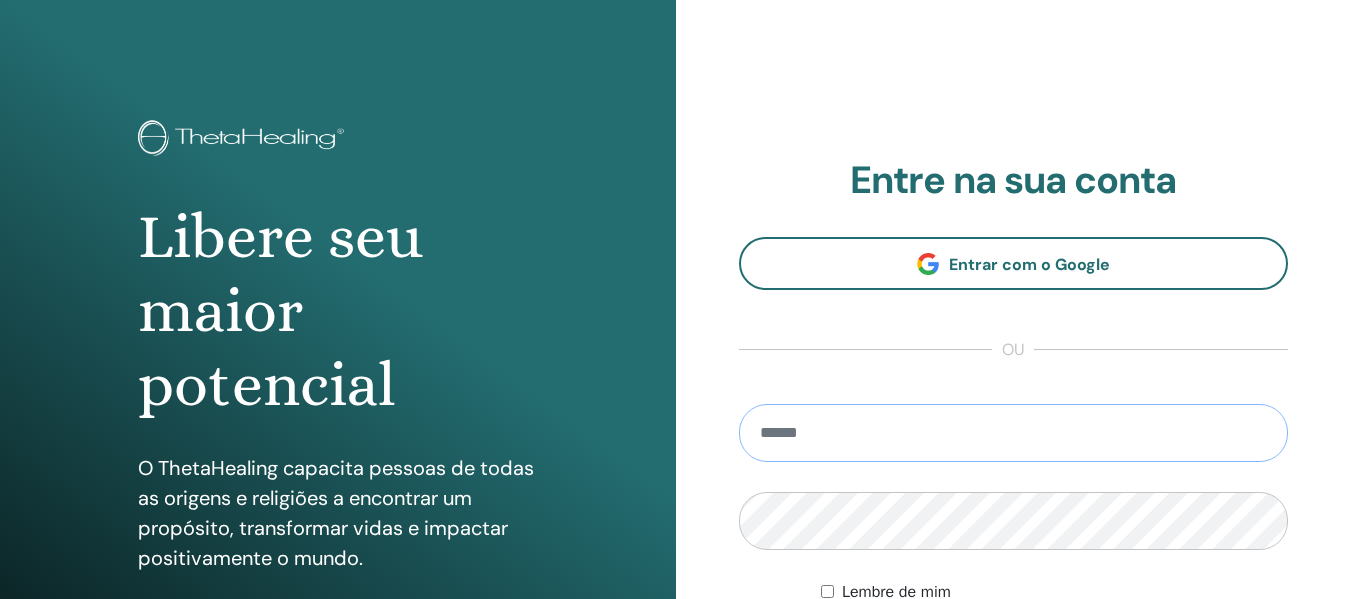 click at bounding box center (1014, 433) 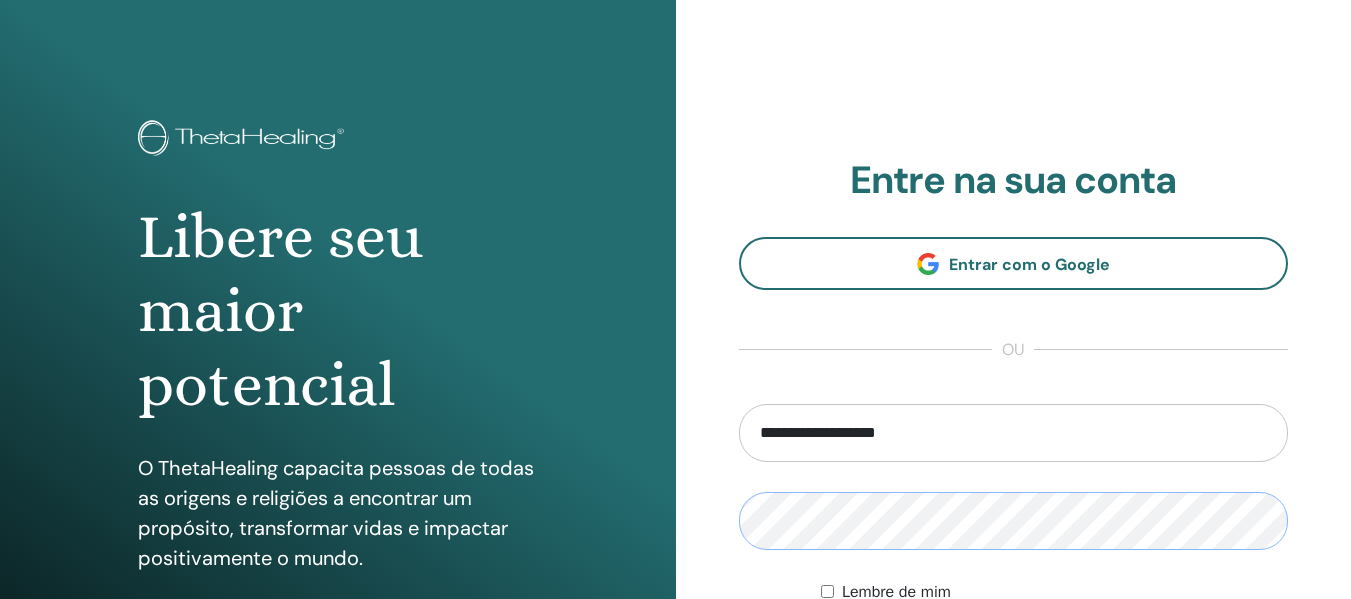 click on "Entrar" at bounding box center (1014, 660) 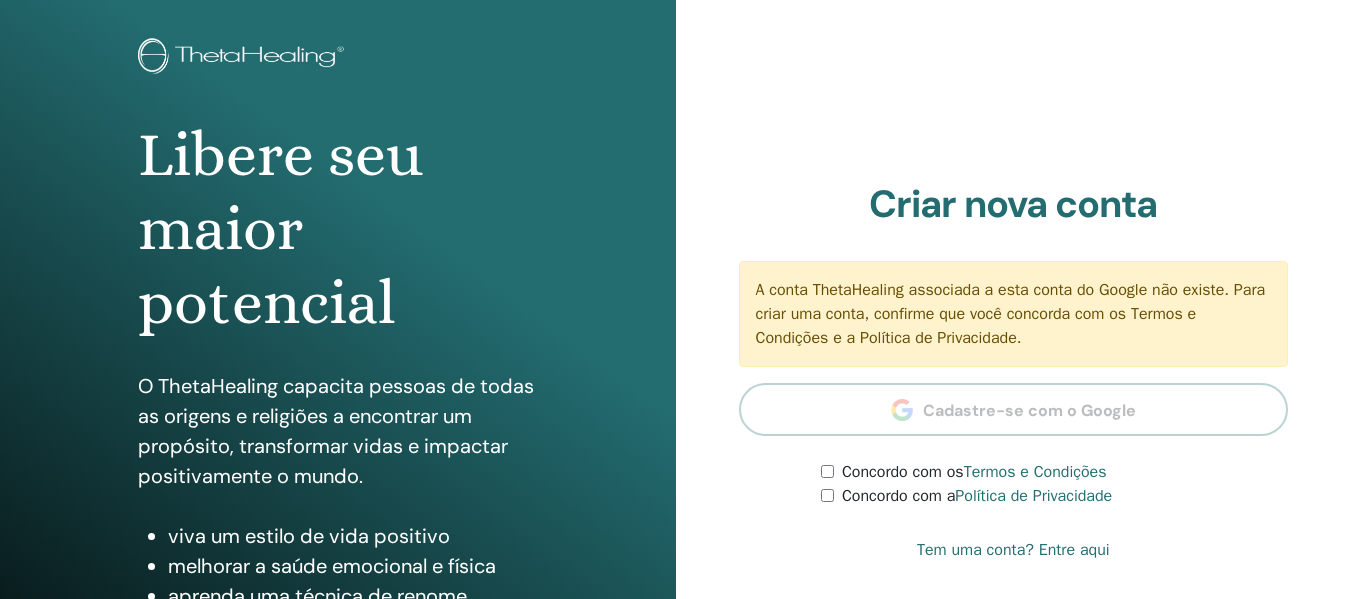 scroll, scrollTop: 300, scrollLeft: 0, axis: vertical 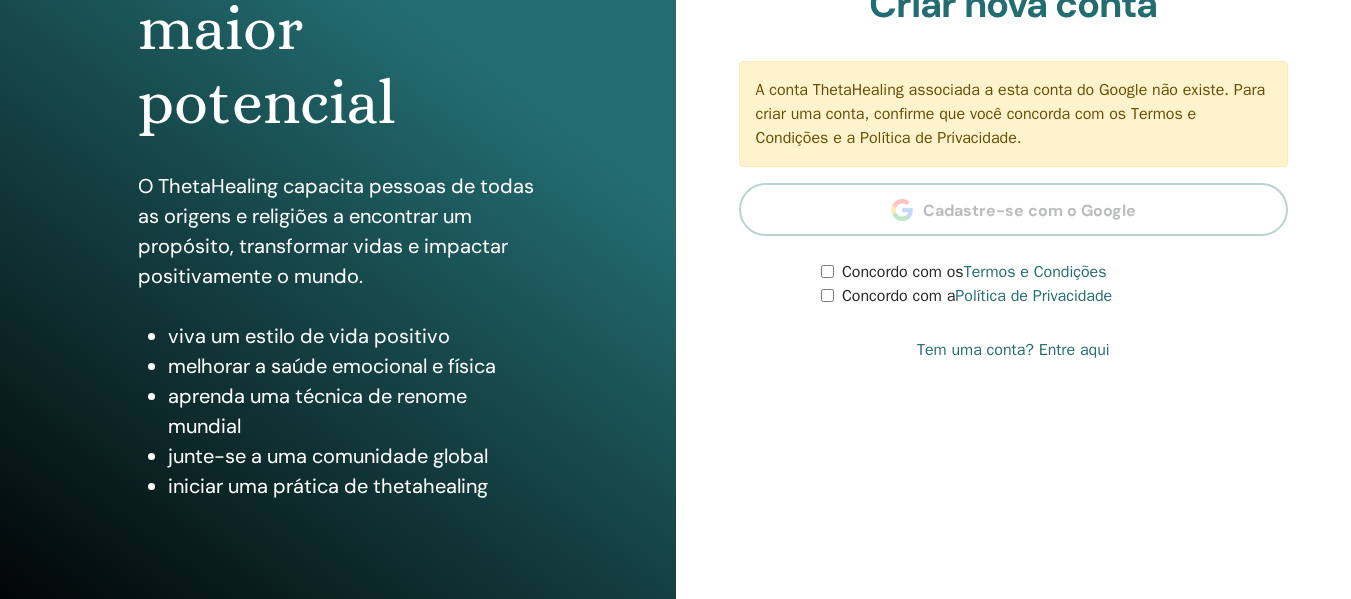 click on "Criar nova conta
A conta ThetaHealing associada a esta conta do Google não existe. Para criar uma conta, confirme que você concorda com os Termos e Condições e a Política de Privacidade.
Cadastre-se com o Google
Concordo com os  Termos e Condições
Concordo com a  Política de Privacidade" at bounding box center (1014, 145) 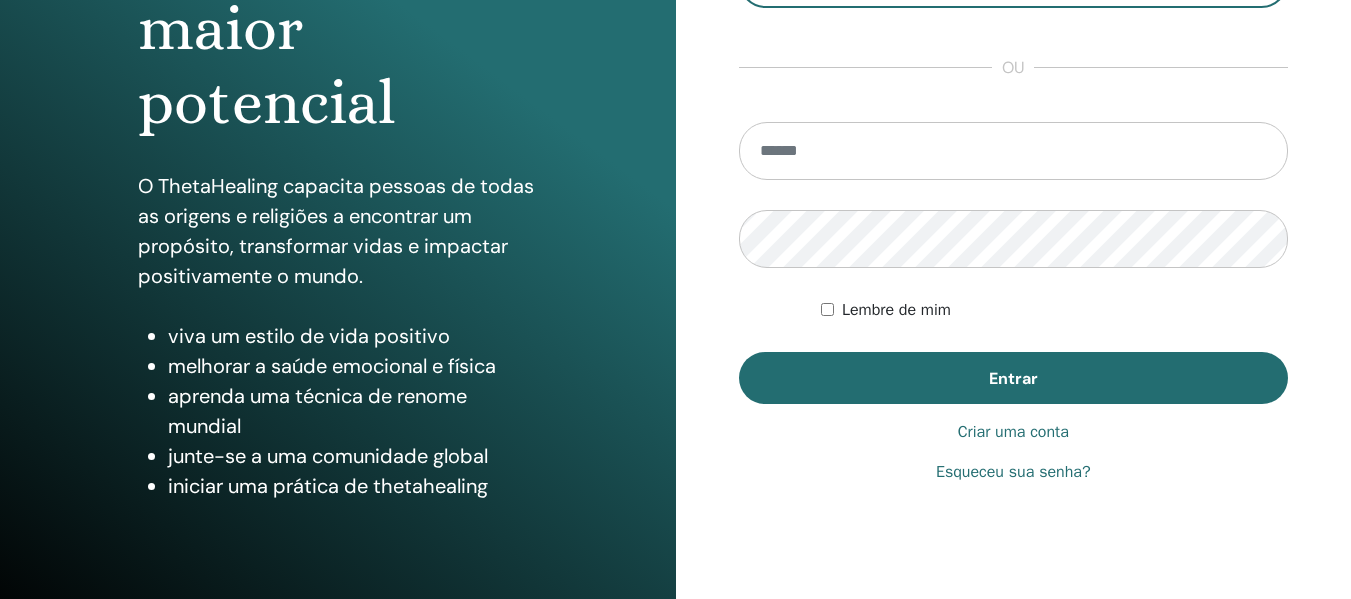 scroll, scrollTop: 0, scrollLeft: 0, axis: both 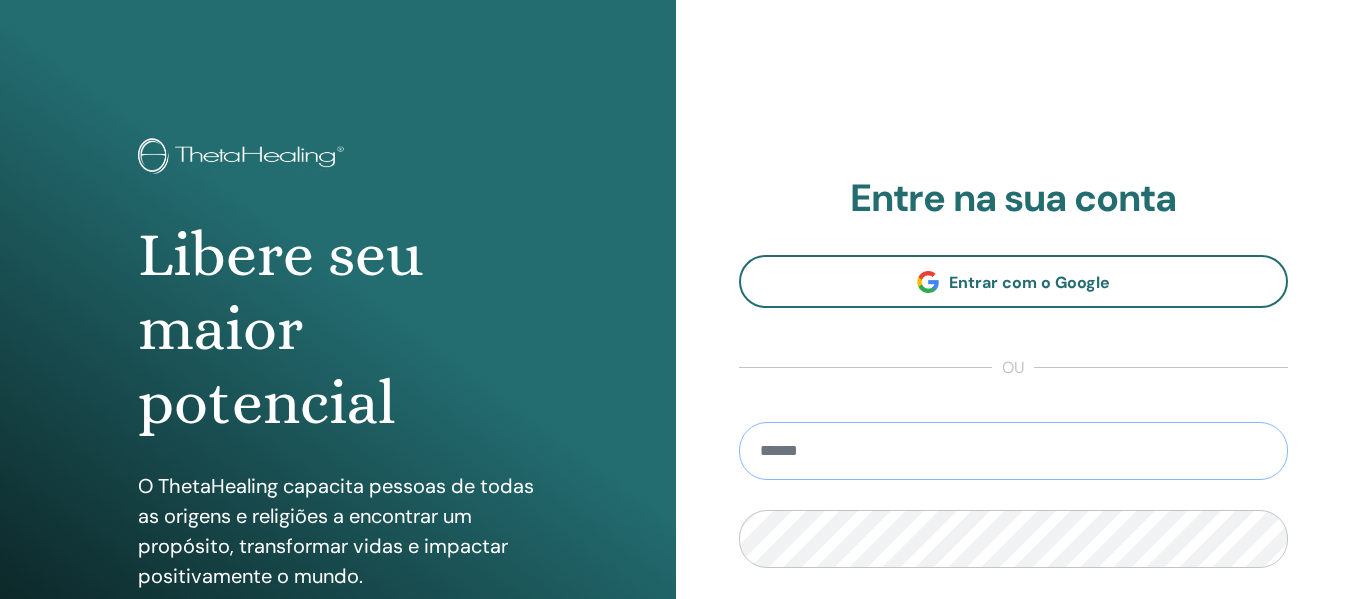 click at bounding box center (1014, 451) 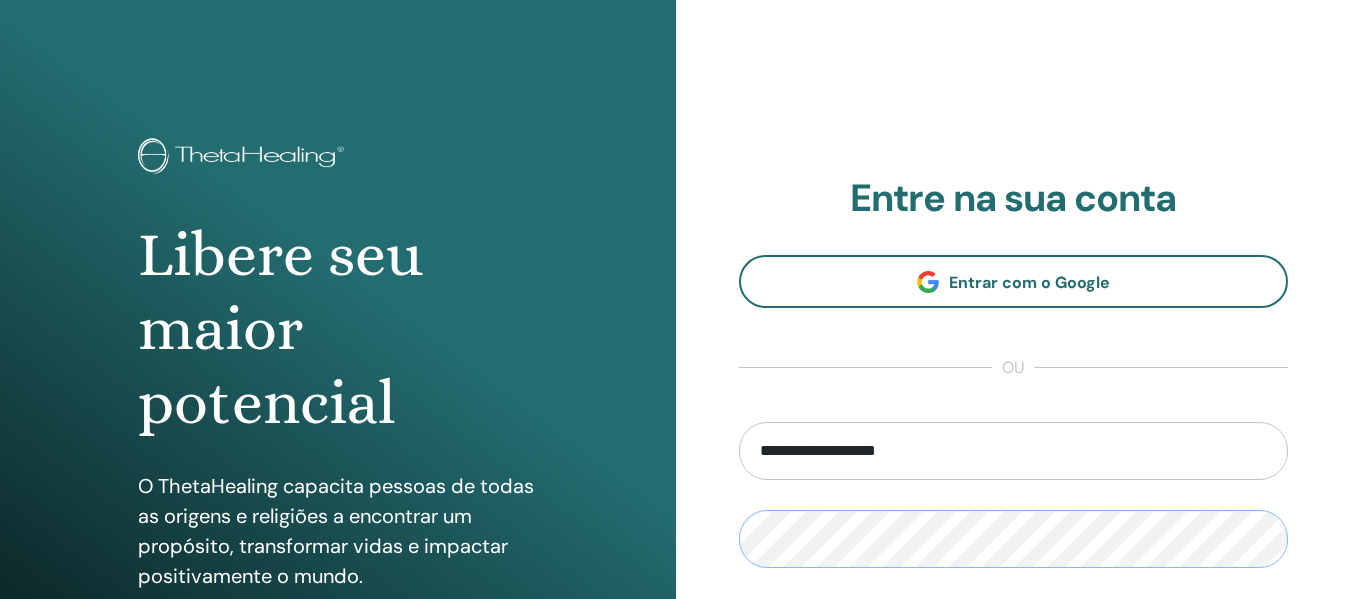 click on "Entrar" at bounding box center (1014, 678) 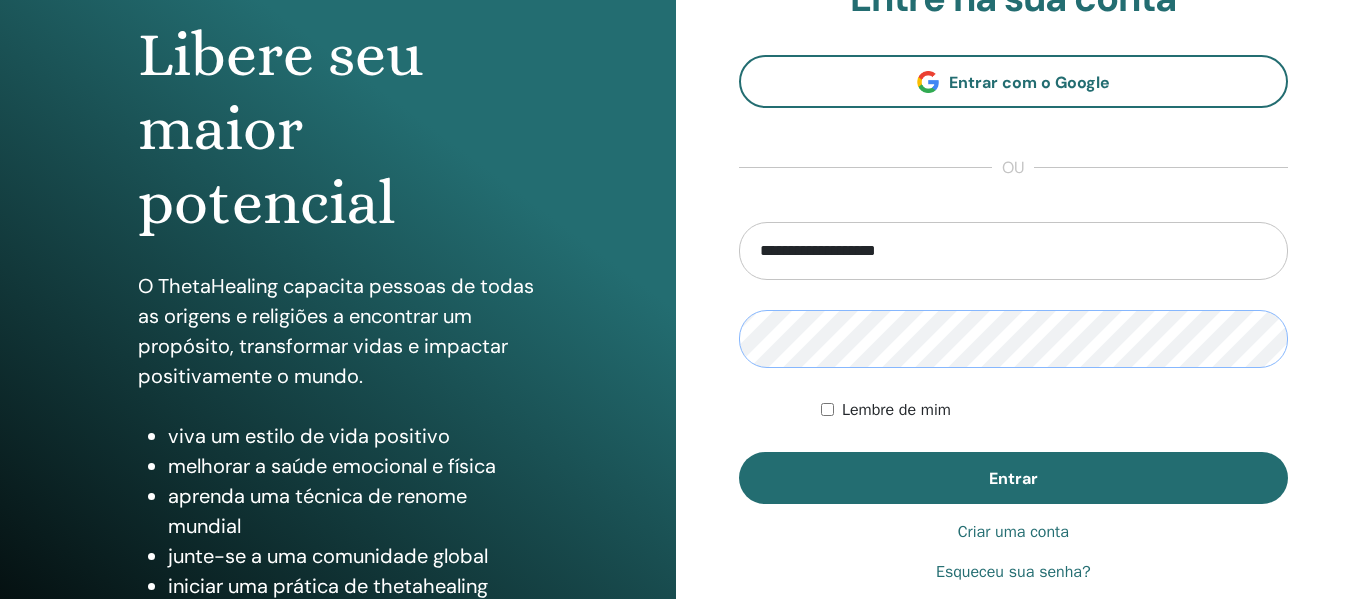 scroll, scrollTop: 300, scrollLeft: 0, axis: vertical 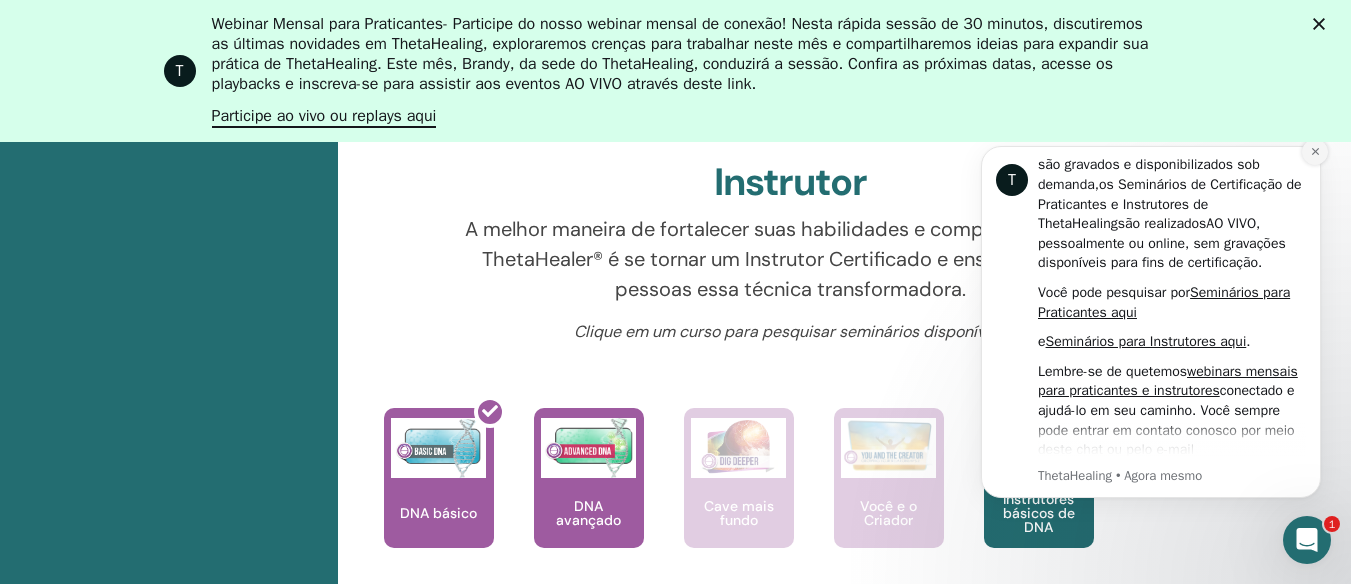 click 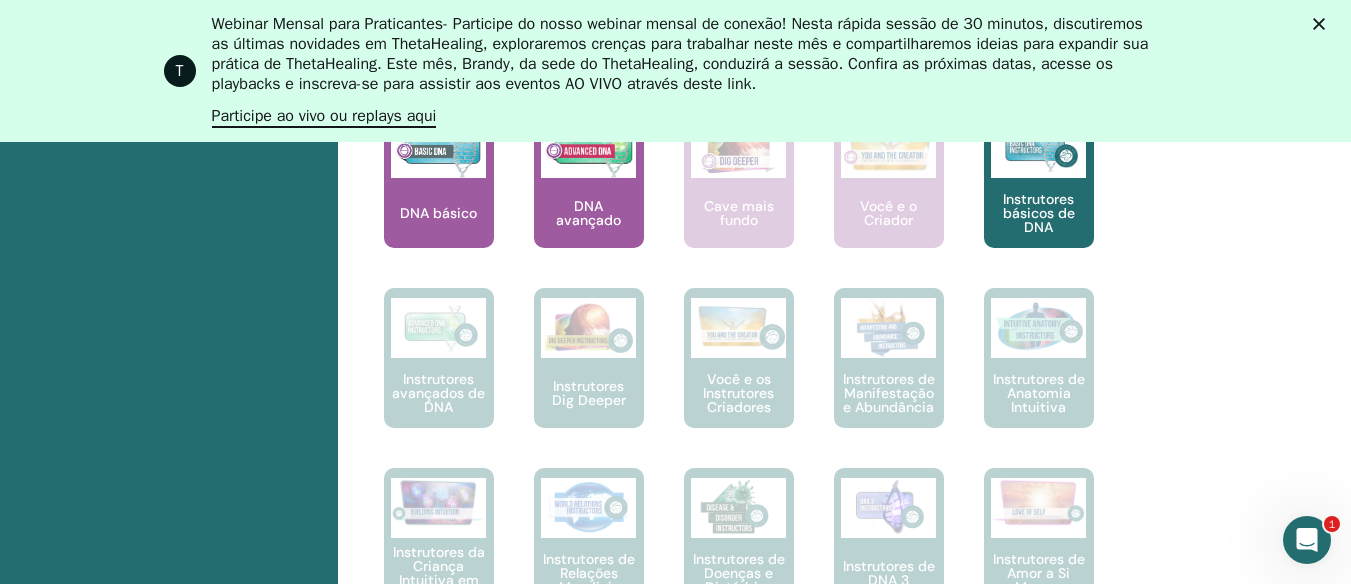 scroll, scrollTop: 785, scrollLeft: 0, axis: vertical 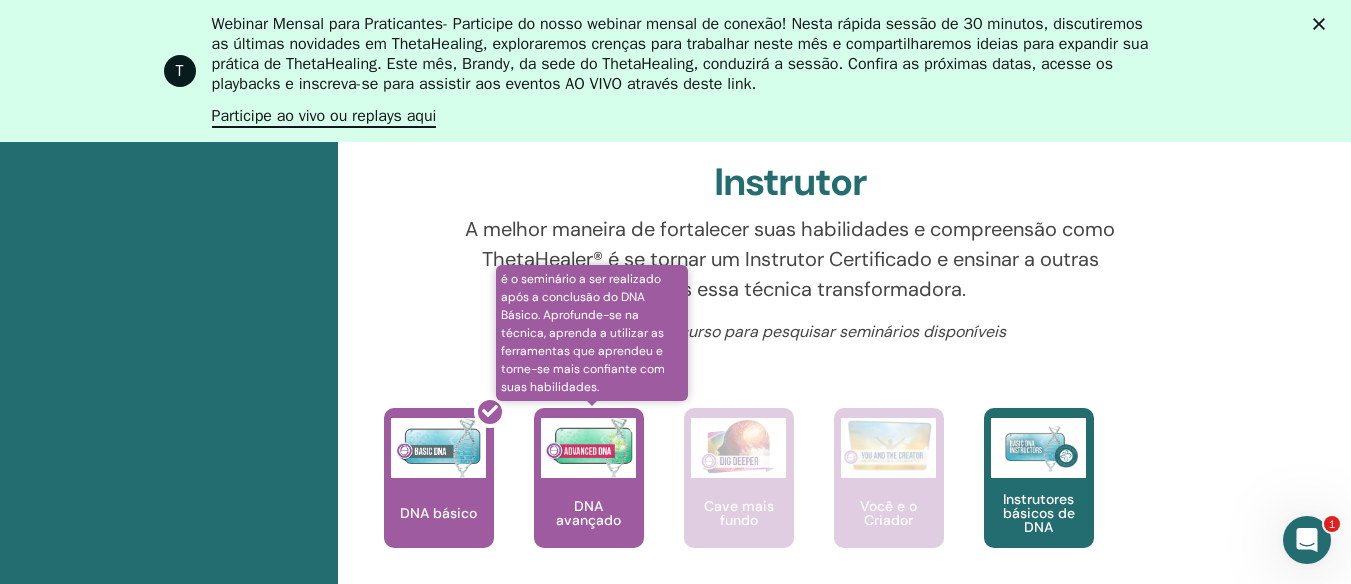 click at bounding box center [588, 448] 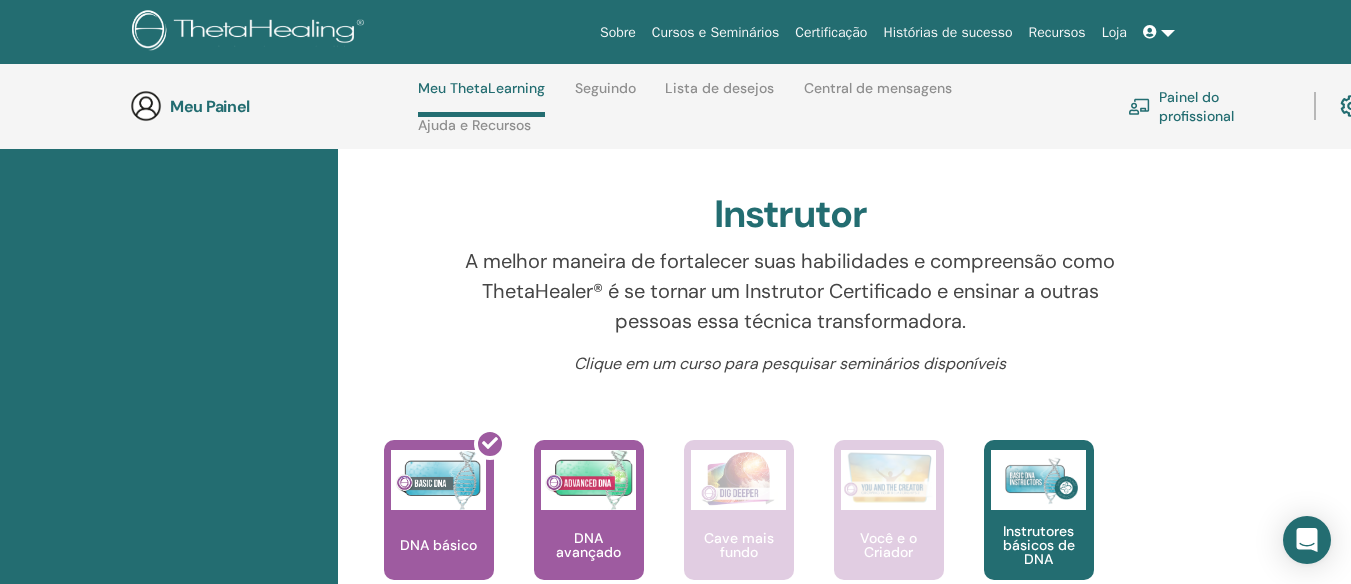 scroll, scrollTop: 643, scrollLeft: 0, axis: vertical 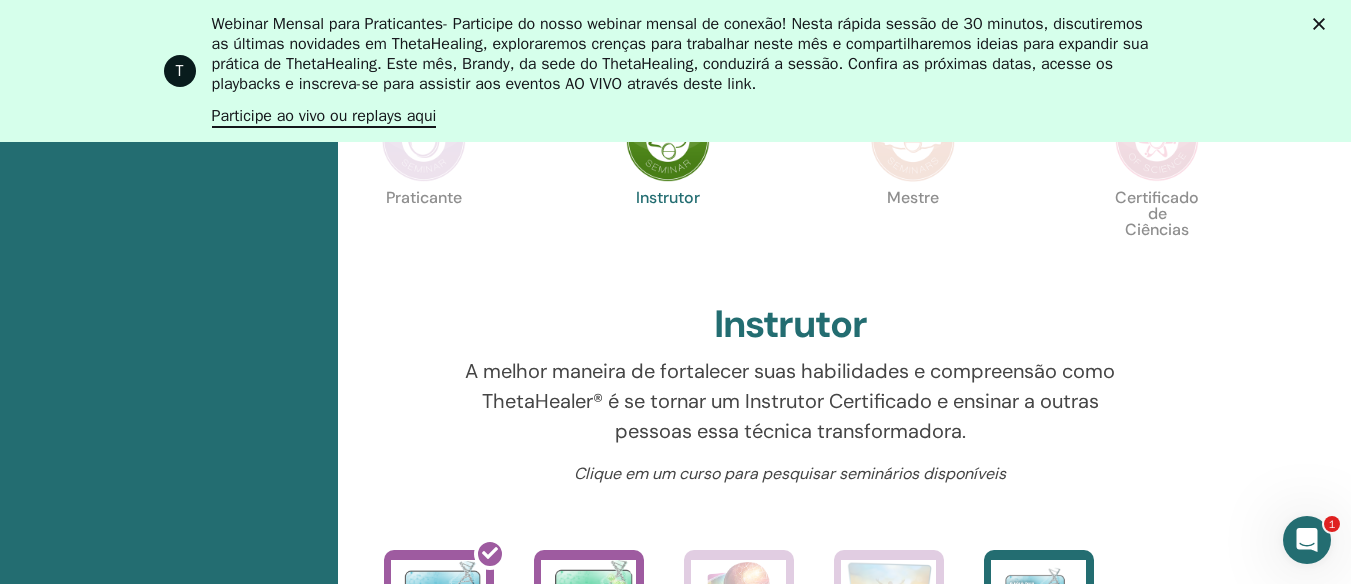 click 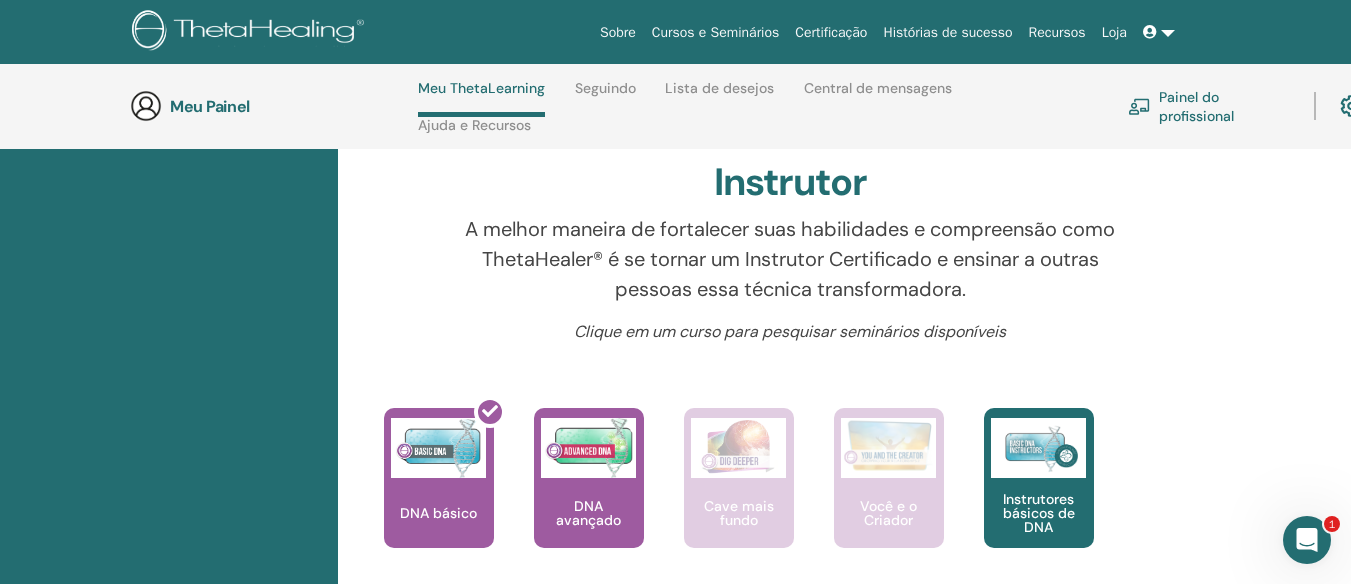 click on "Certificação" at bounding box center [831, 32] 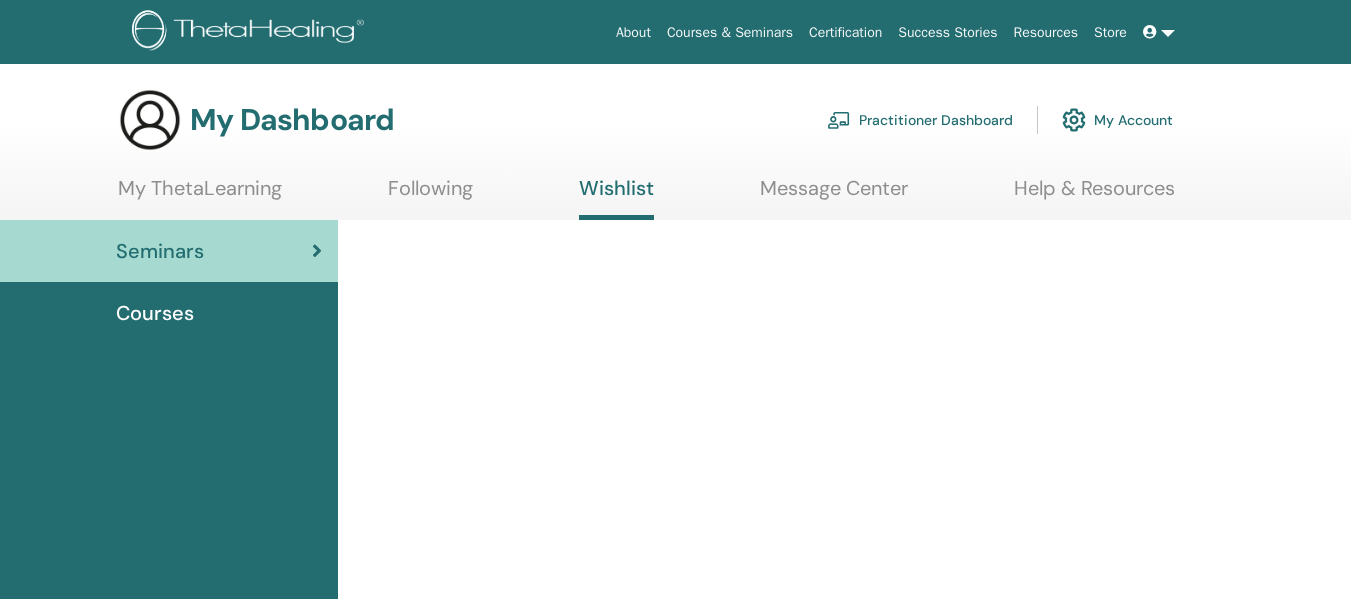 scroll, scrollTop: 100, scrollLeft: 0, axis: vertical 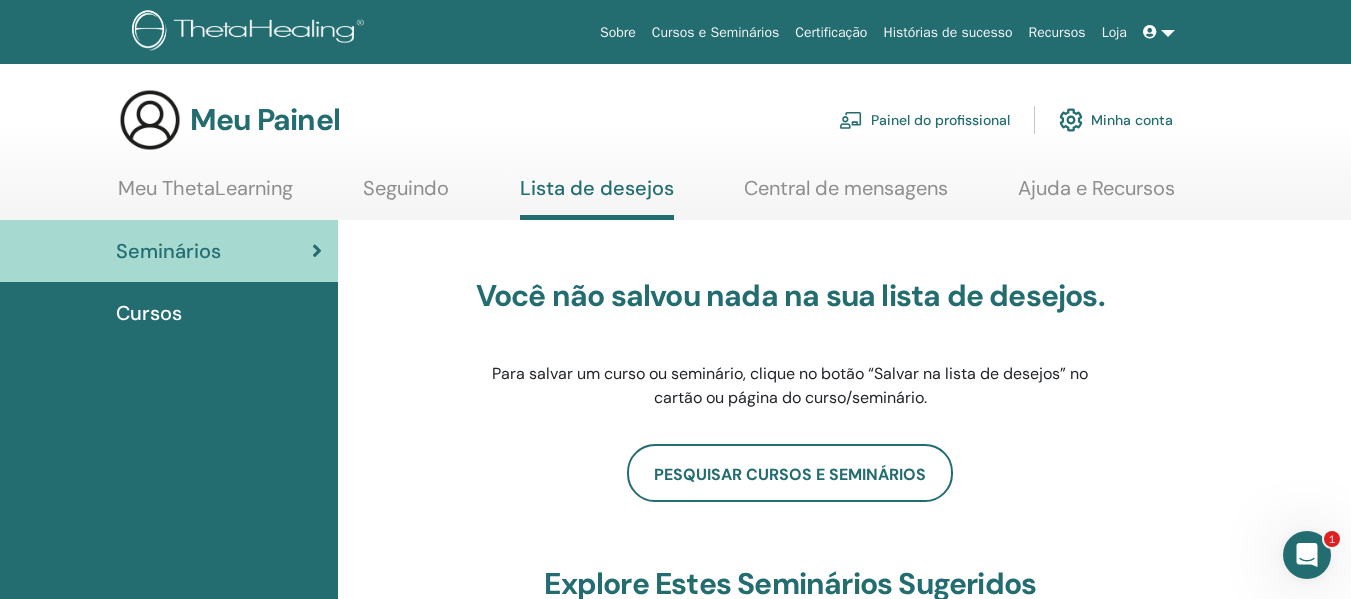 click on "Central de mensagens" at bounding box center [846, 188] 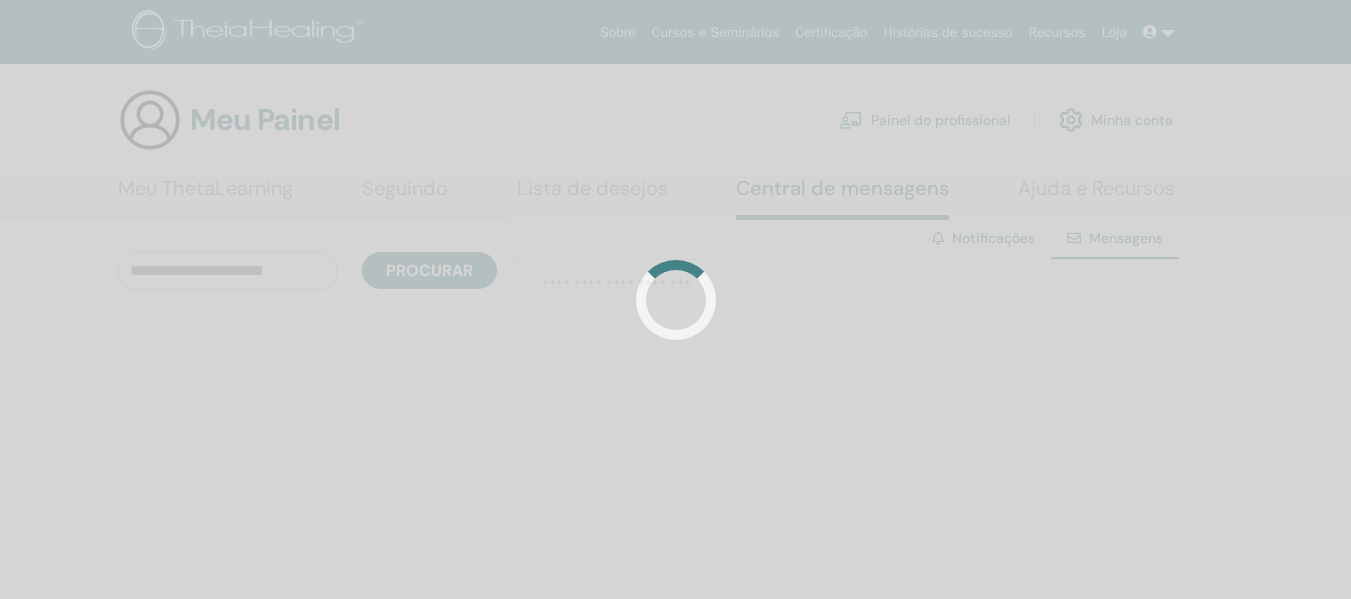 scroll, scrollTop: 0, scrollLeft: 0, axis: both 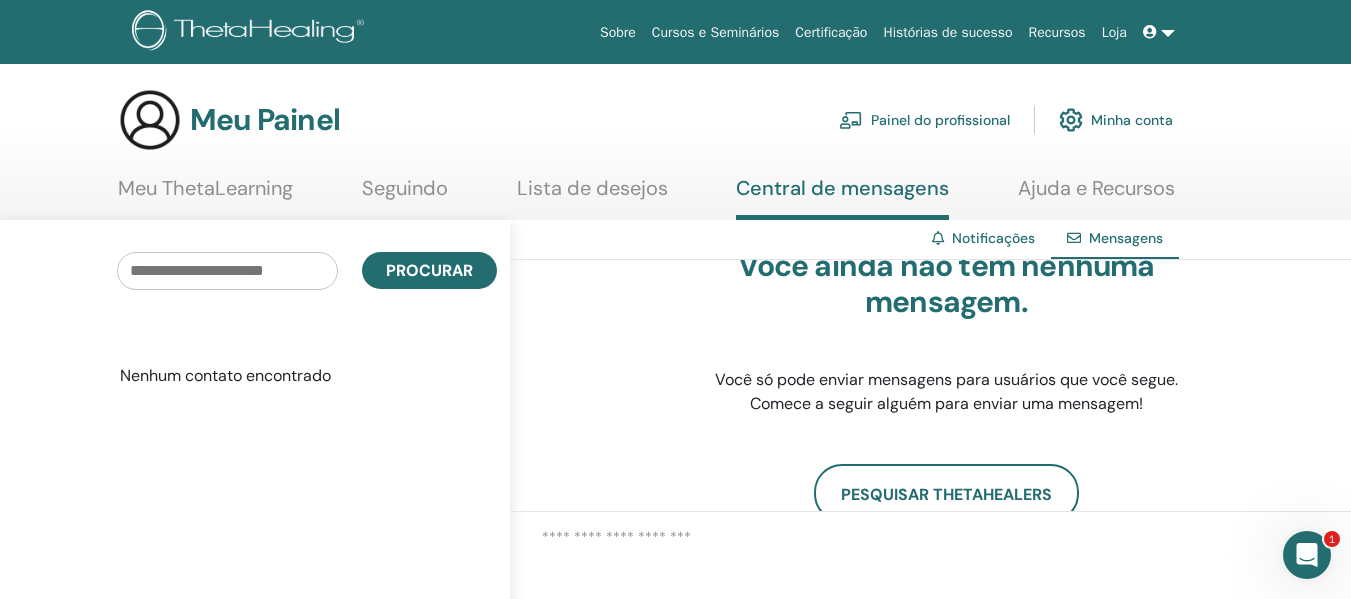 click on "Meu ThetaLearning" at bounding box center [205, 188] 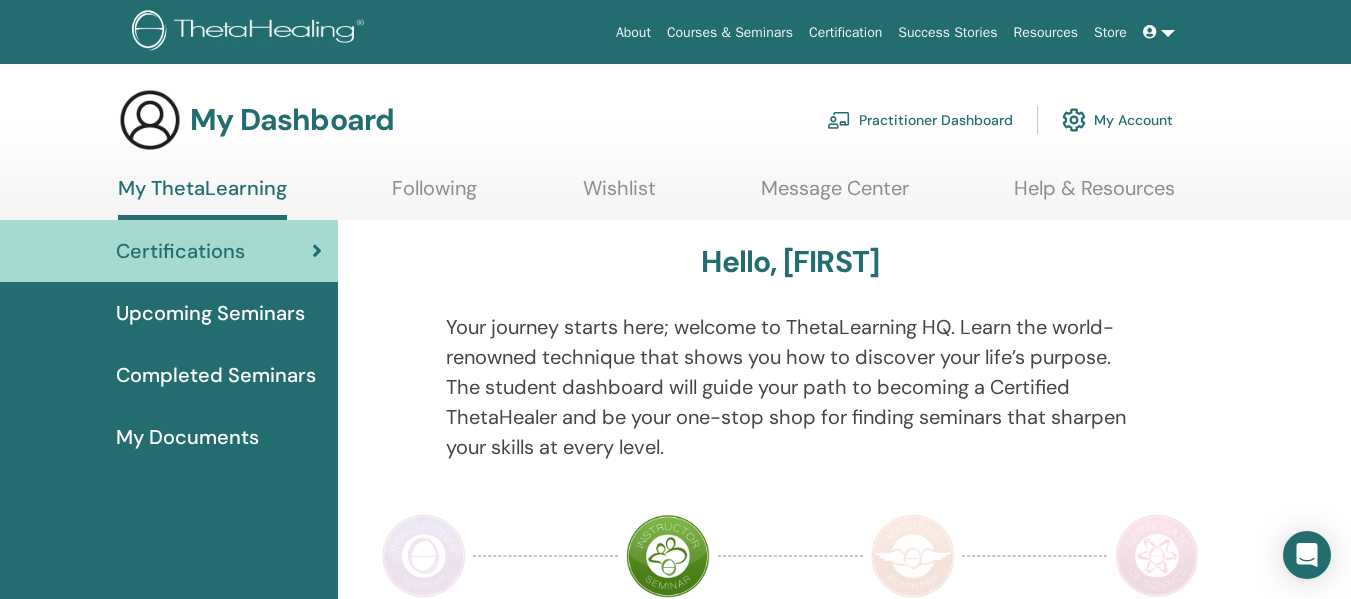 scroll, scrollTop: 0, scrollLeft: 0, axis: both 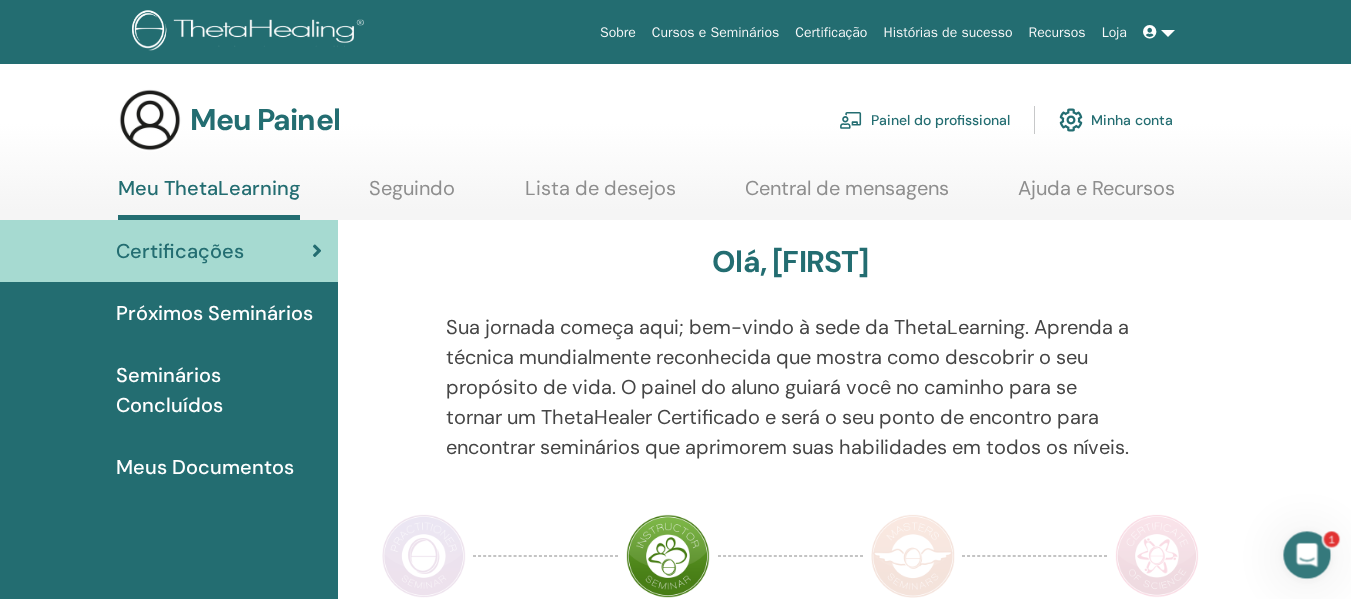 click on "Meus Documentos" at bounding box center (205, 467) 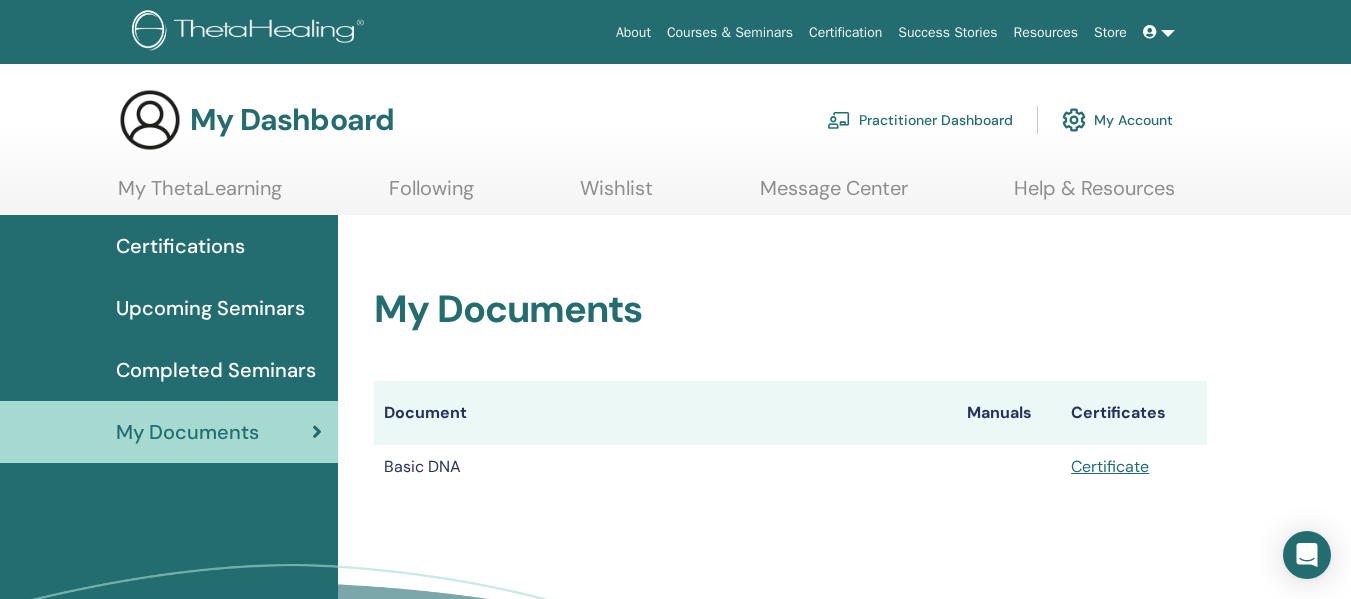 scroll, scrollTop: 0, scrollLeft: 0, axis: both 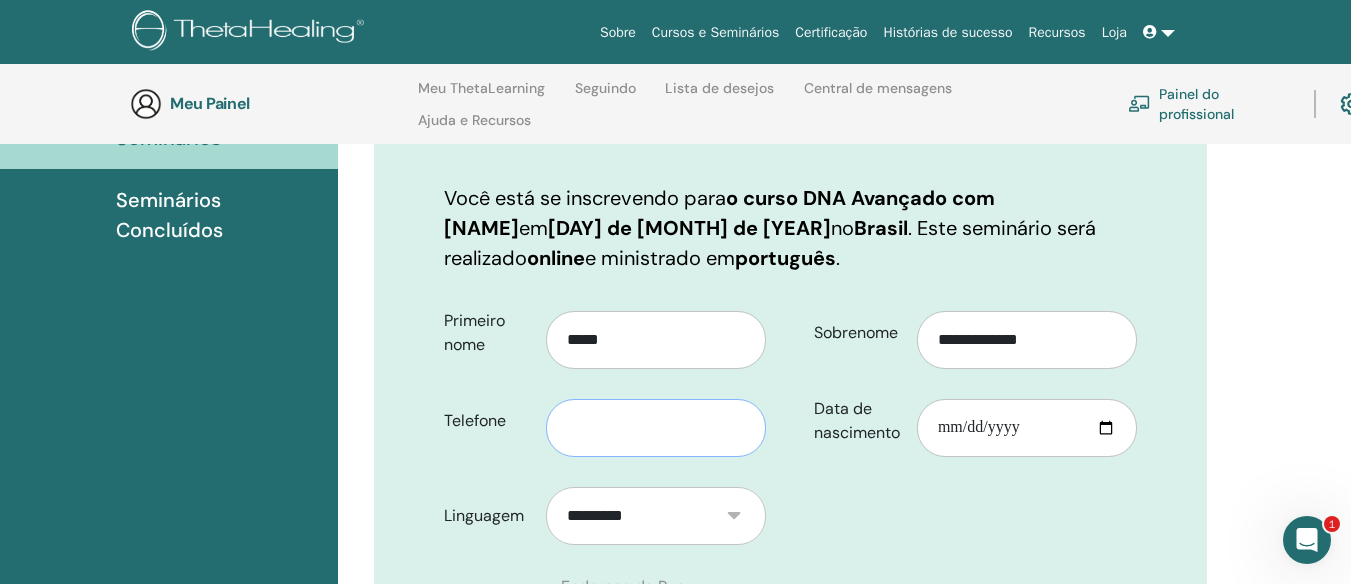 click at bounding box center (656, 428) 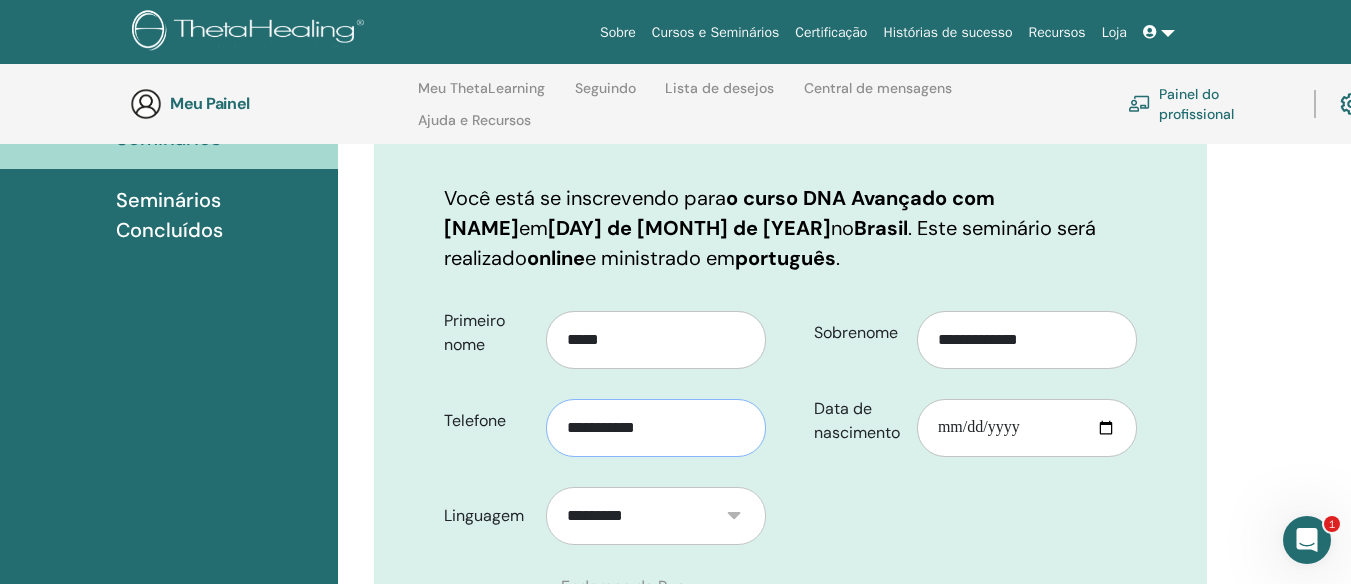 type on "**********" 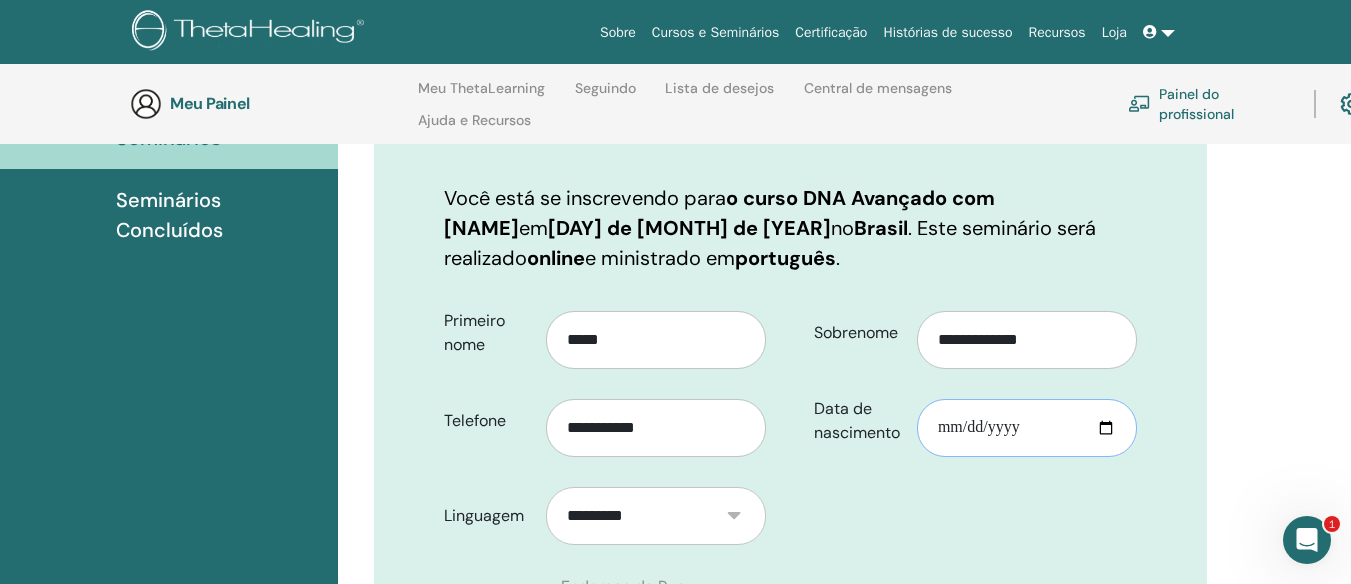 click on "Data de nascimento" at bounding box center (1027, 428) 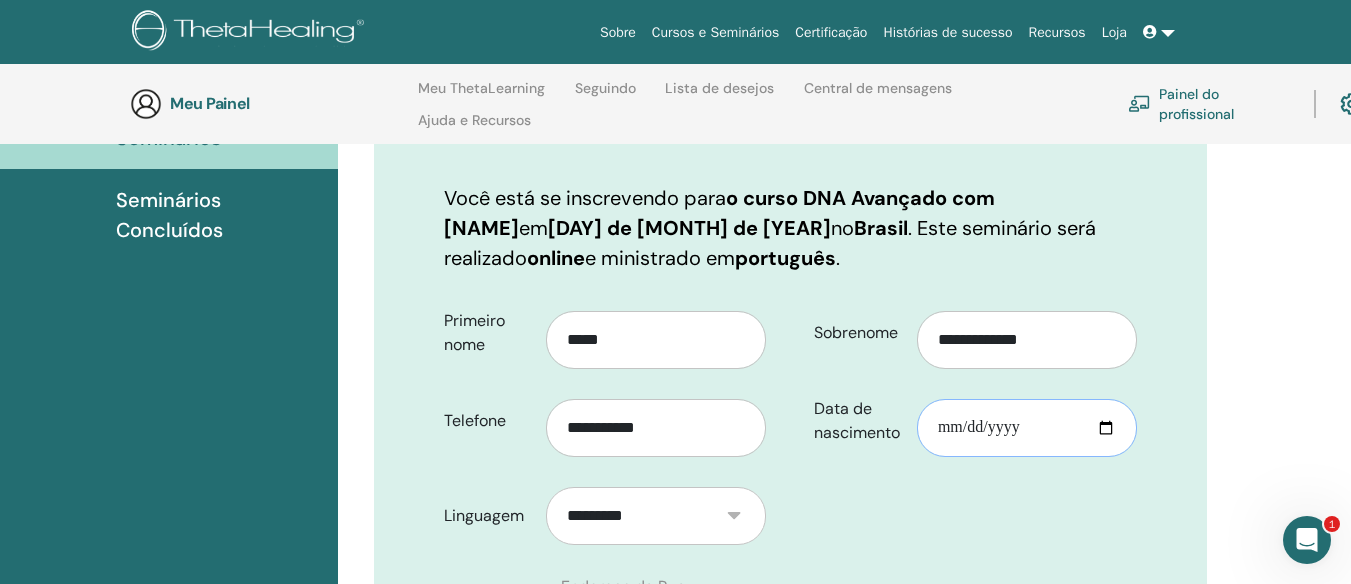 type on "**********" 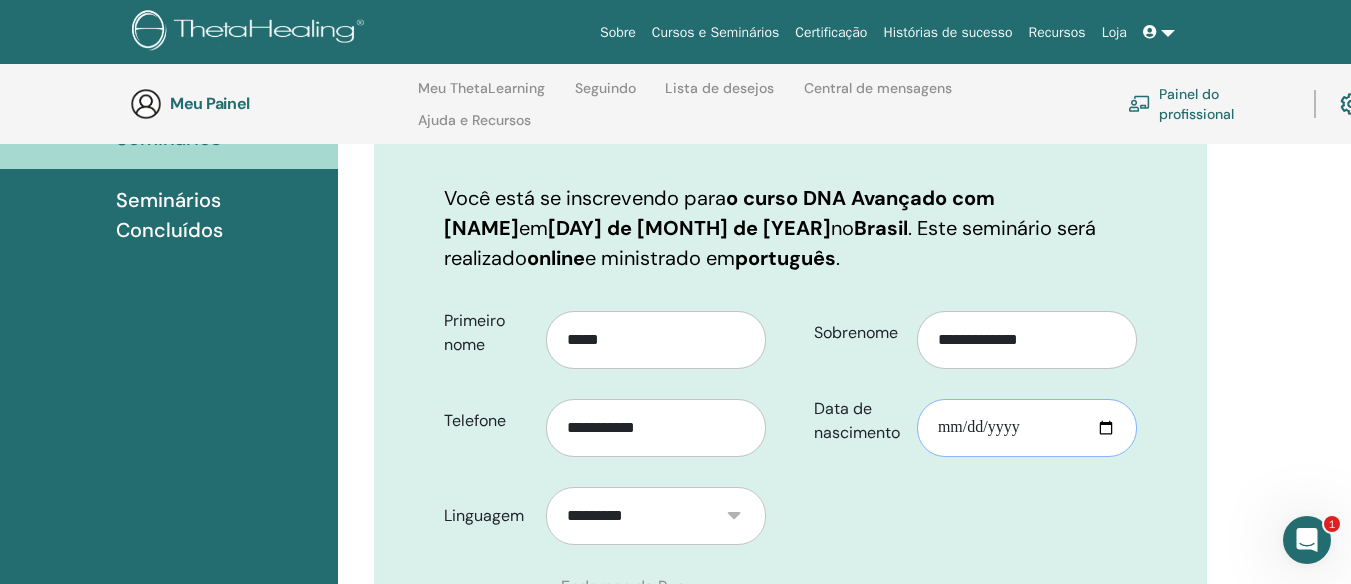 scroll, scrollTop: 480, scrollLeft: 0, axis: vertical 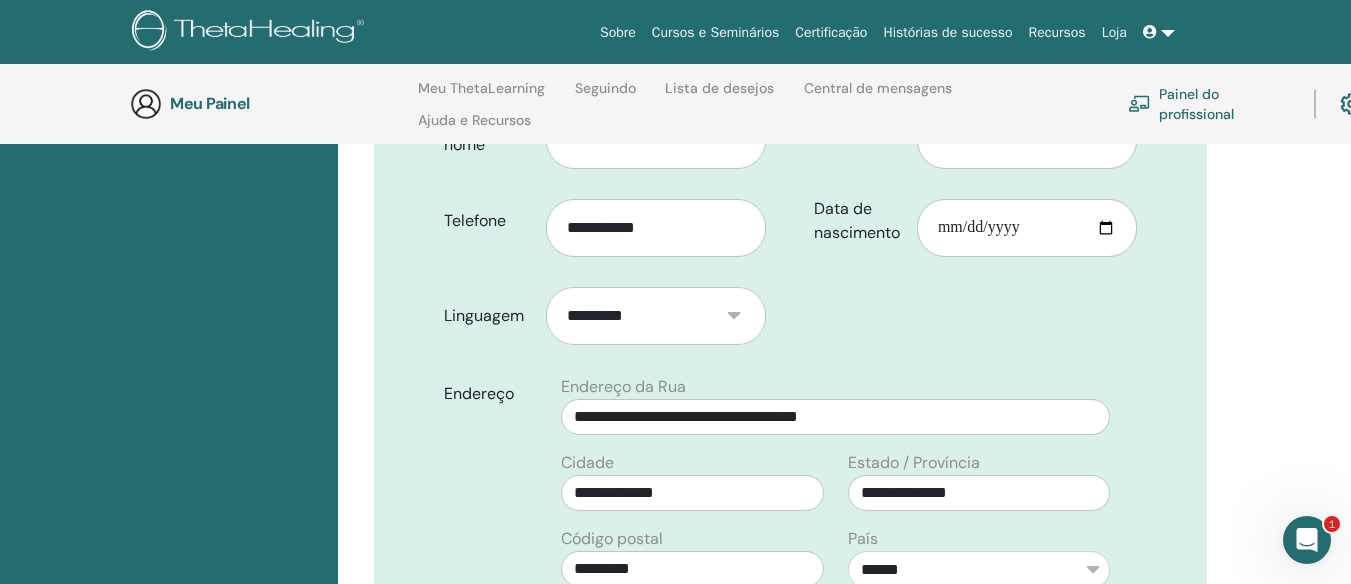 click on "**********" at bounding box center [790, 531] 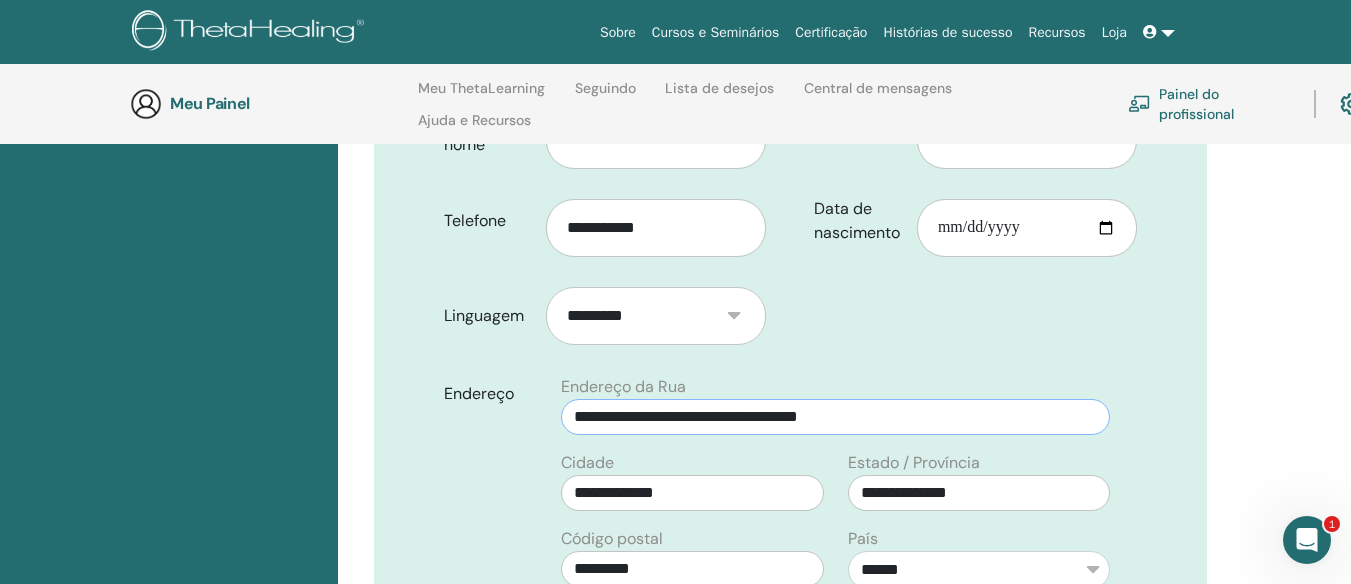 click on "**********" at bounding box center (835, 417) 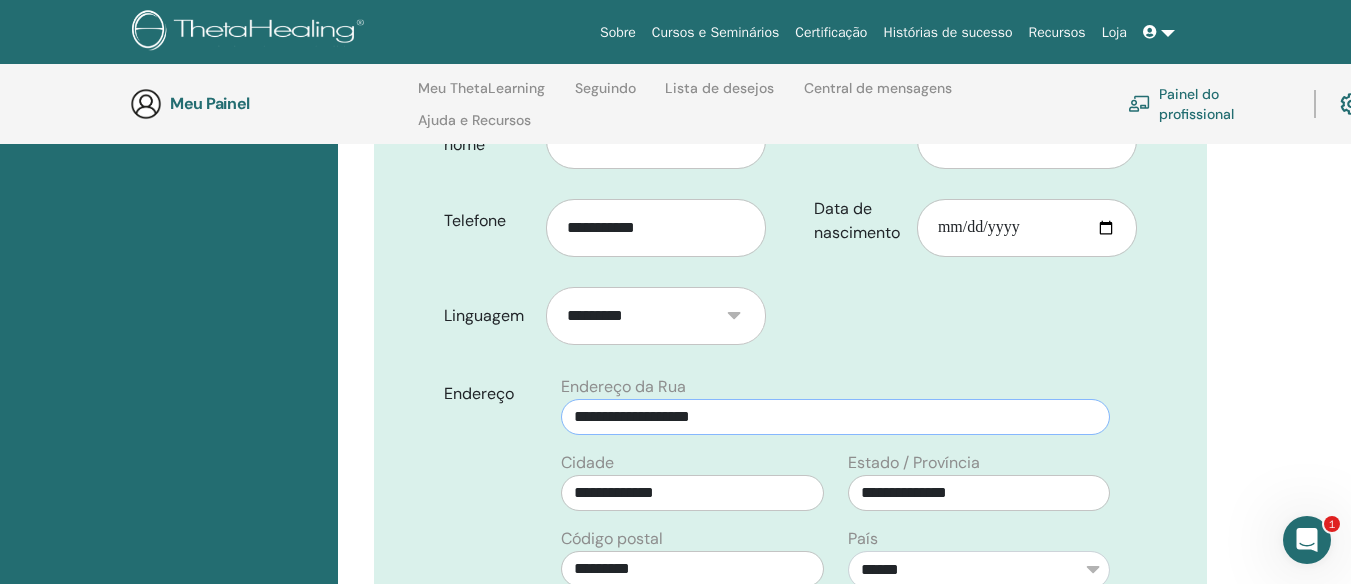 type on "**********" 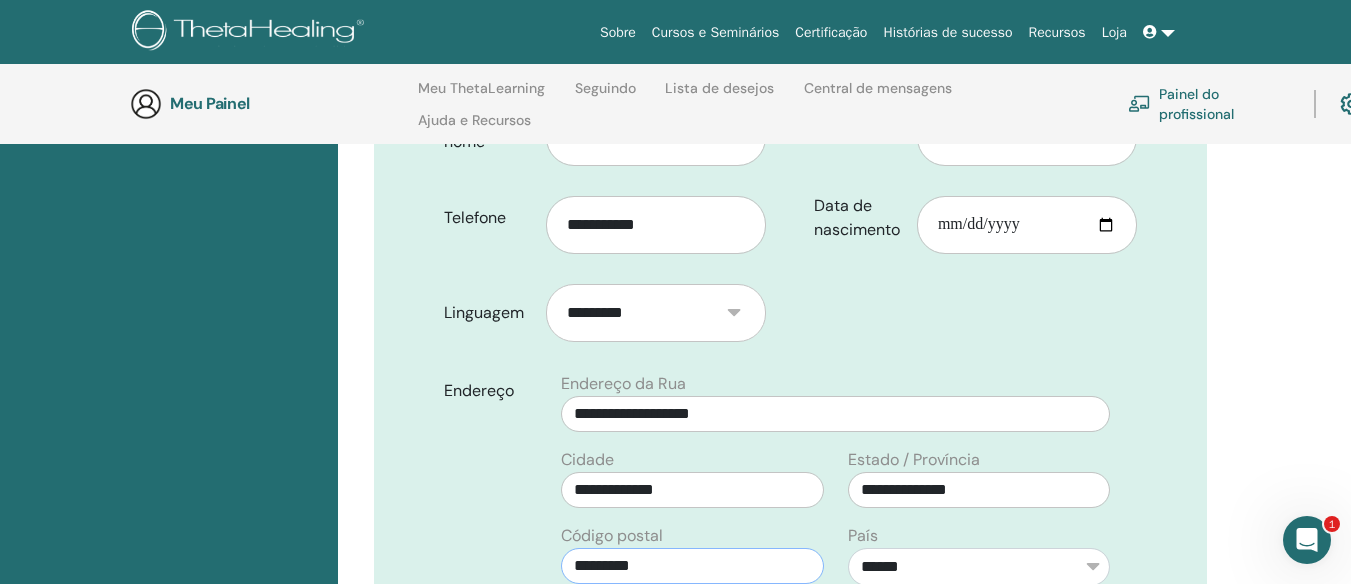 scroll, scrollTop: 683, scrollLeft: 0, axis: vertical 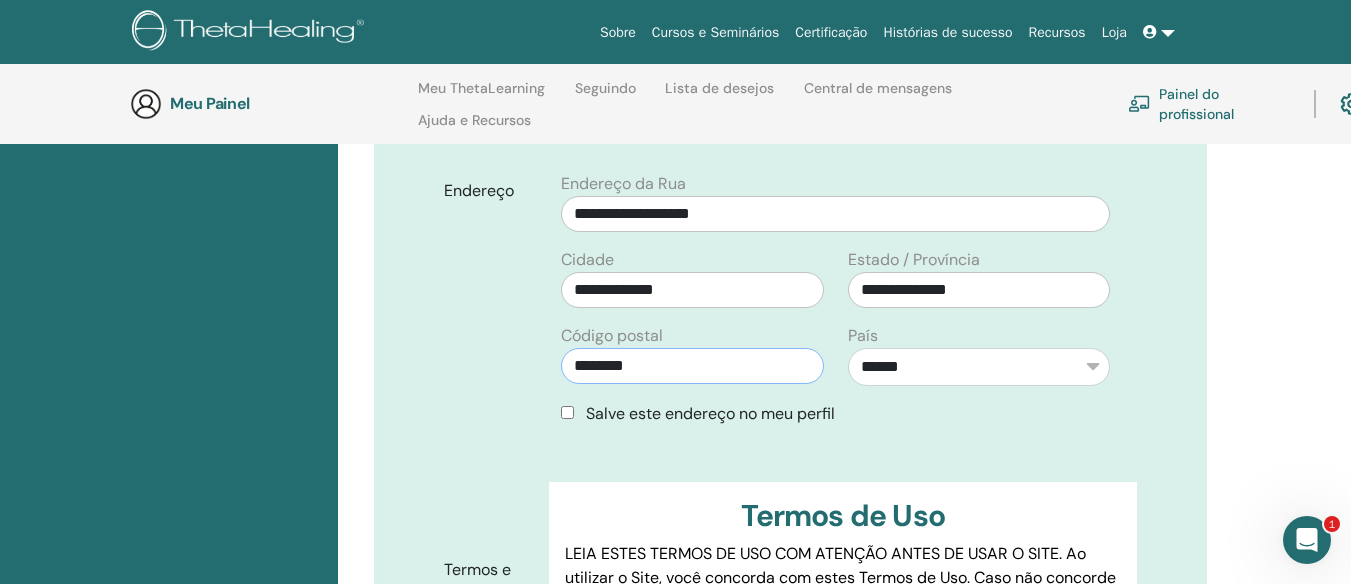 type on "********" 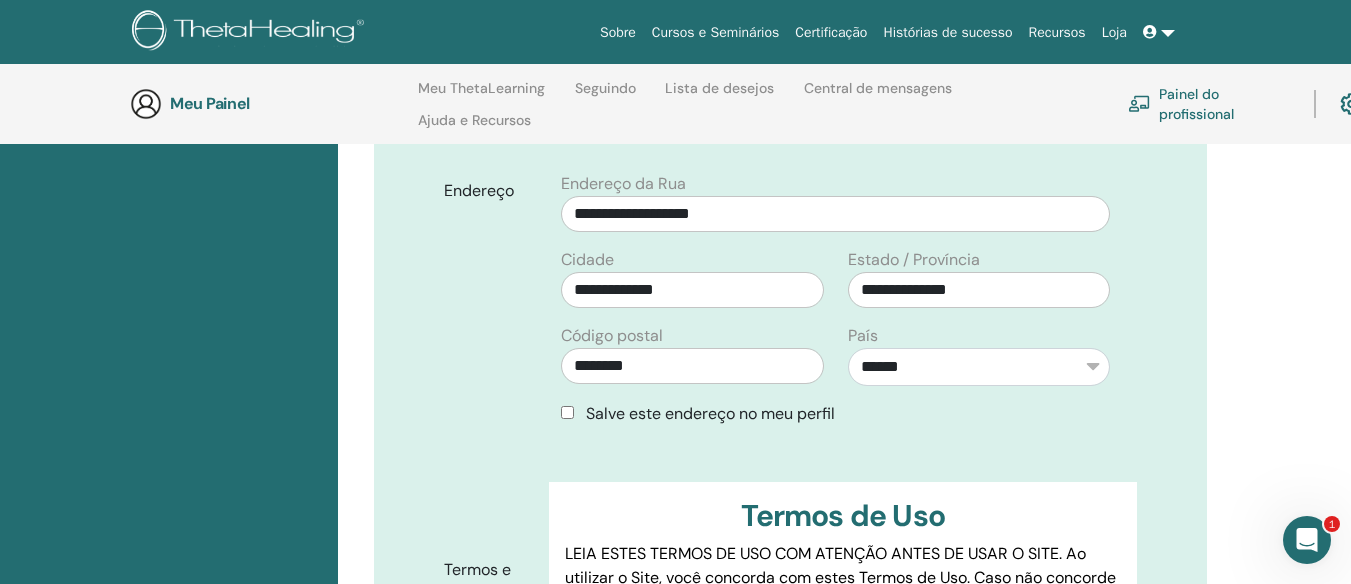 scroll, scrollTop: 883, scrollLeft: 0, axis: vertical 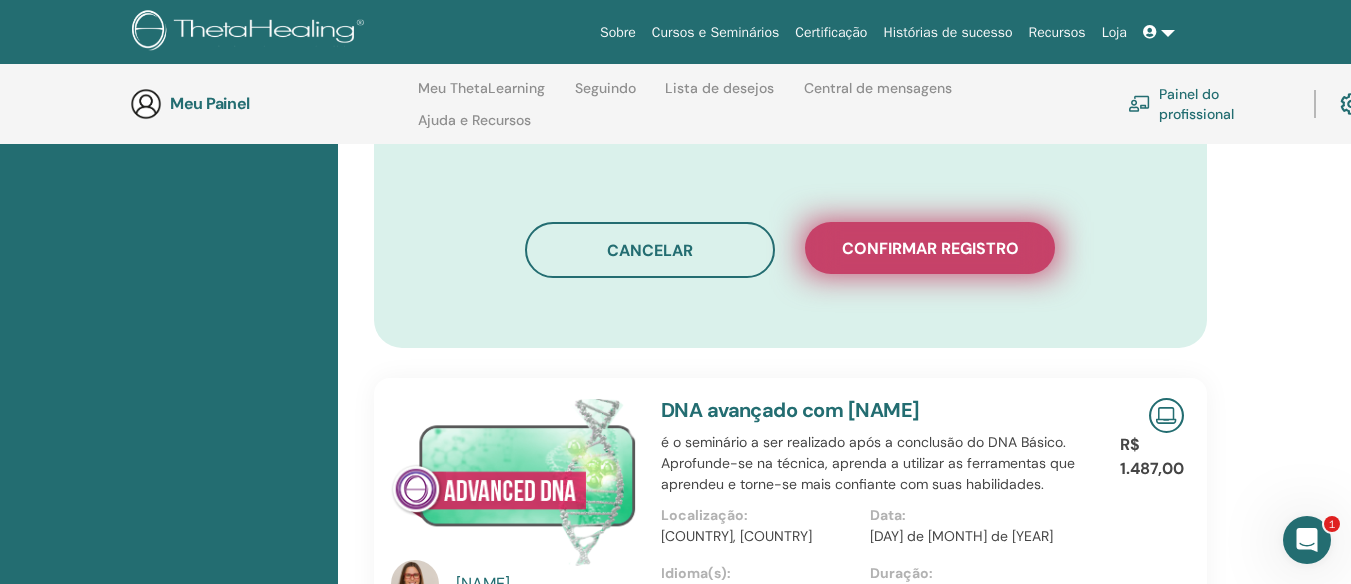 click on "Confirmar registro" at bounding box center [930, 248] 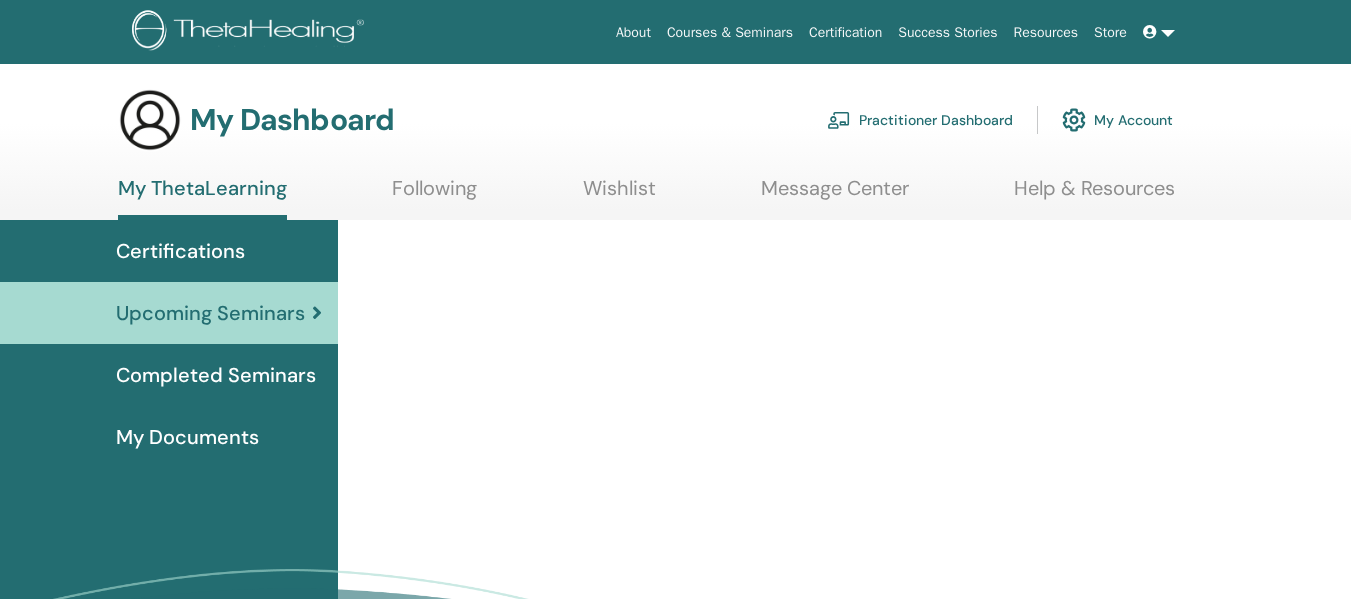 scroll, scrollTop: 0, scrollLeft: 0, axis: both 